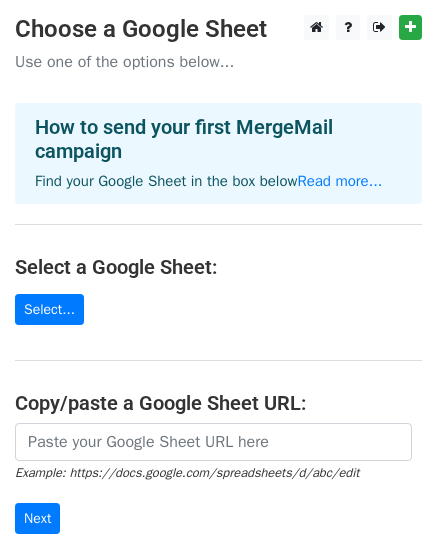 scroll, scrollTop: 0, scrollLeft: 0, axis: both 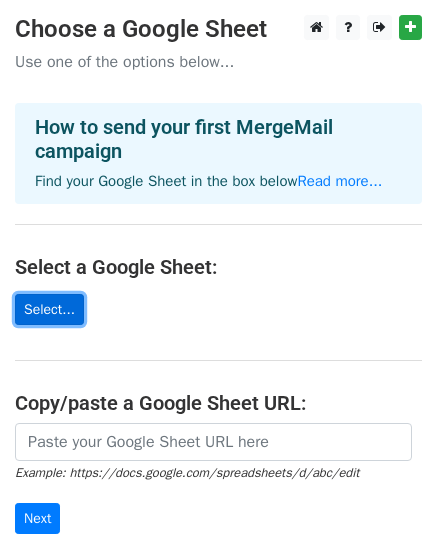 click on "Select..." at bounding box center (49, 309) 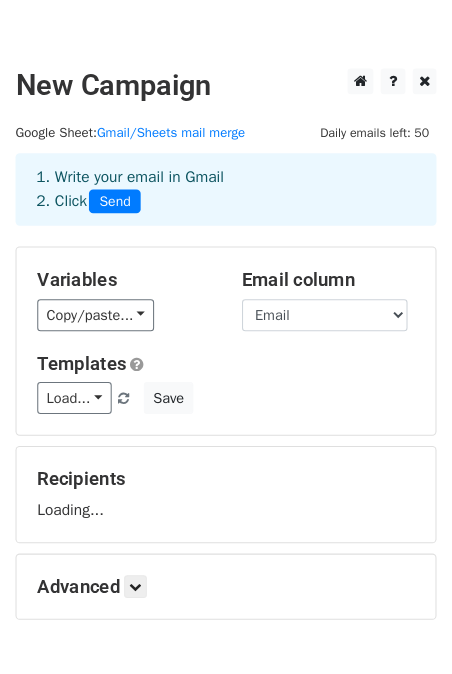 scroll, scrollTop: 0, scrollLeft: 0, axis: both 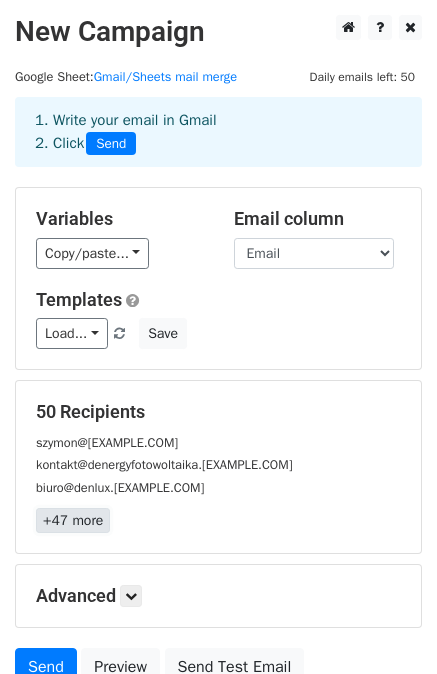 click on "+47 more" at bounding box center (73, 520) 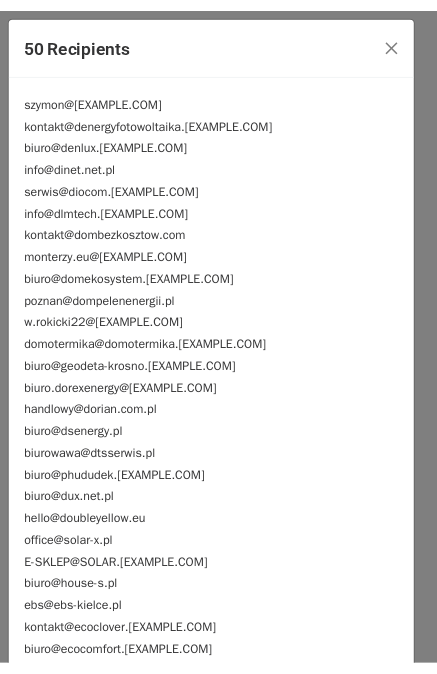 scroll, scrollTop: 0, scrollLeft: 0, axis: both 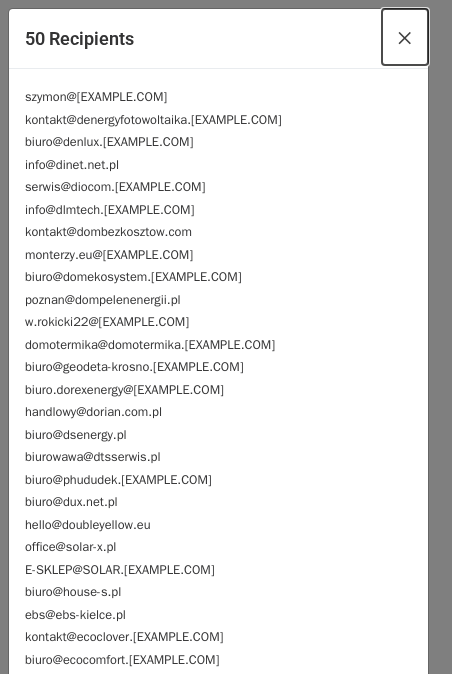 click on "×" at bounding box center [405, 37] 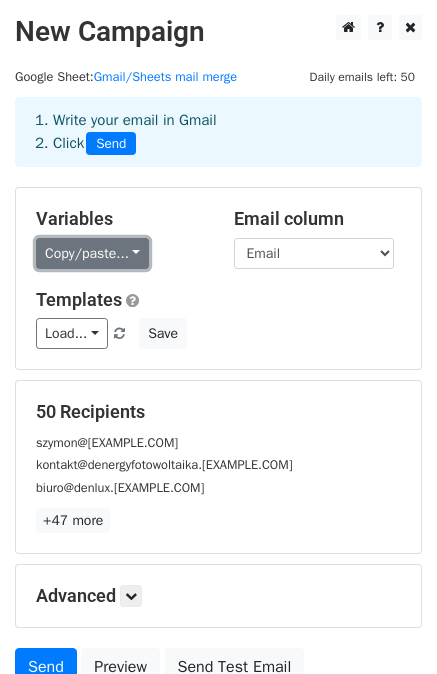 click on "Copy/paste..." at bounding box center (92, 253) 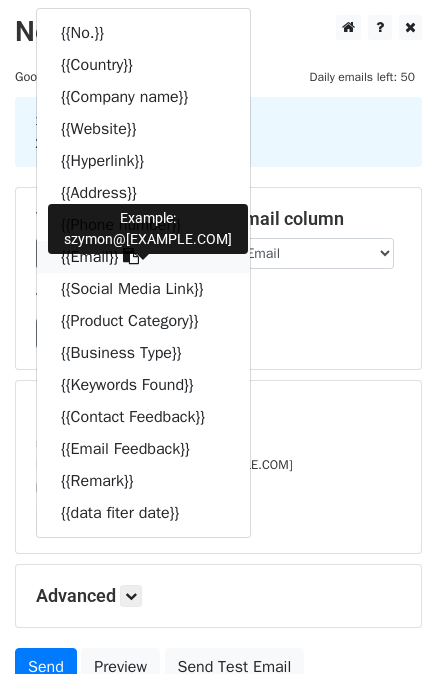 click on "{{Email}}" at bounding box center [143, 257] 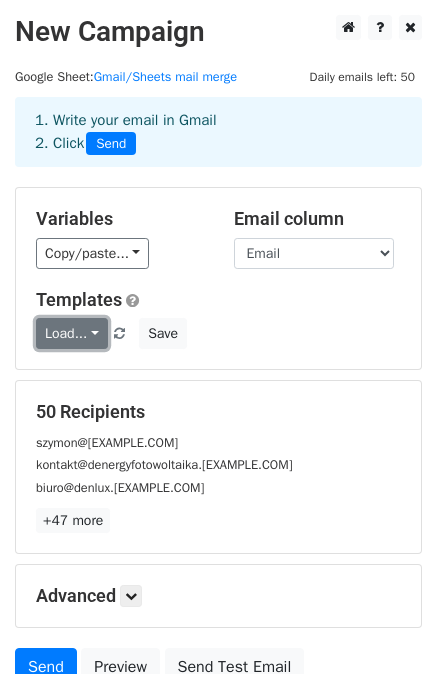 click on "Load..." at bounding box center (72, 333) 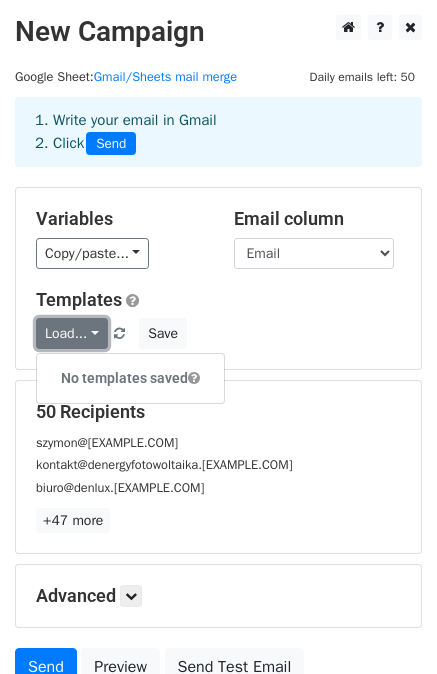 click on "Load..." at bounding box center [72, 333] 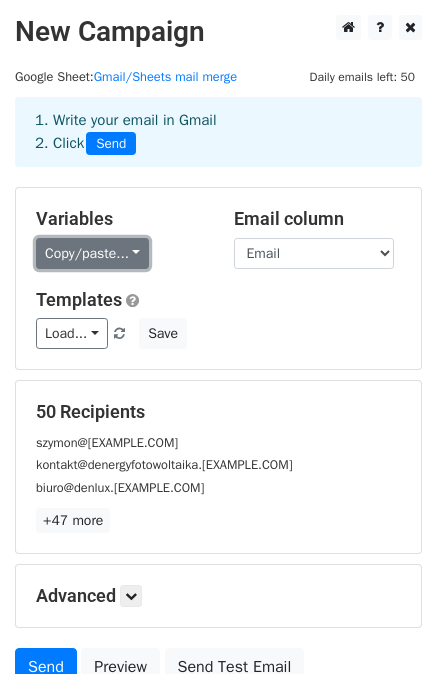 click on "Copy/paste..." at bounding box center (92, 253) 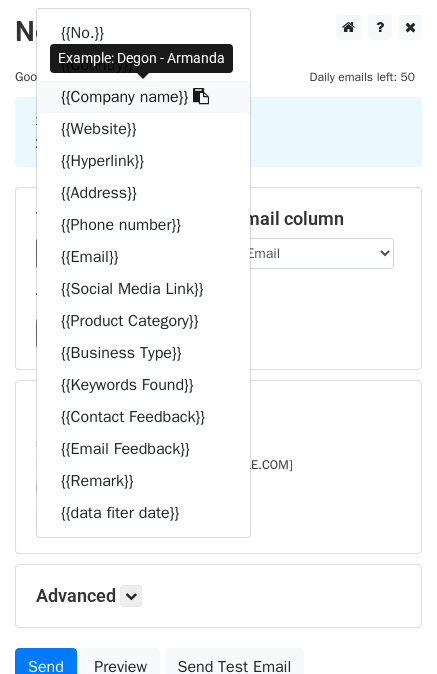 click at bounding box center (198, 97) 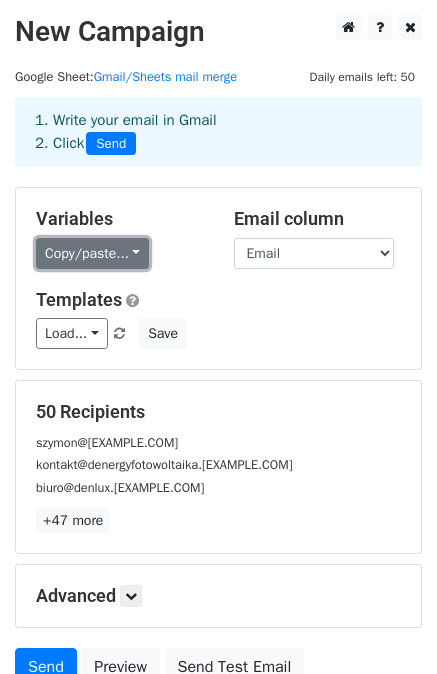 click on "Copy/paste..." at bounding box center (92, 253) 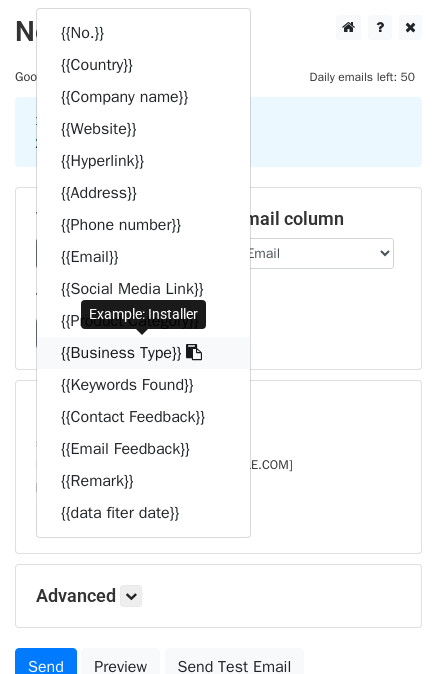 click at bounding box center (194, 352) 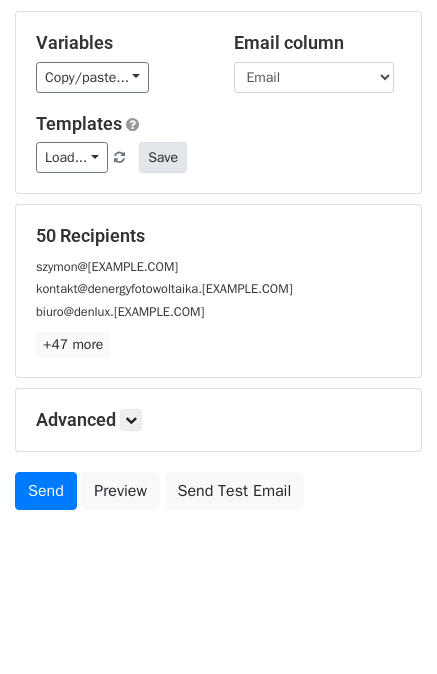 scroll, scrollTop: 180, scrollLeft: 0, axis: vertical 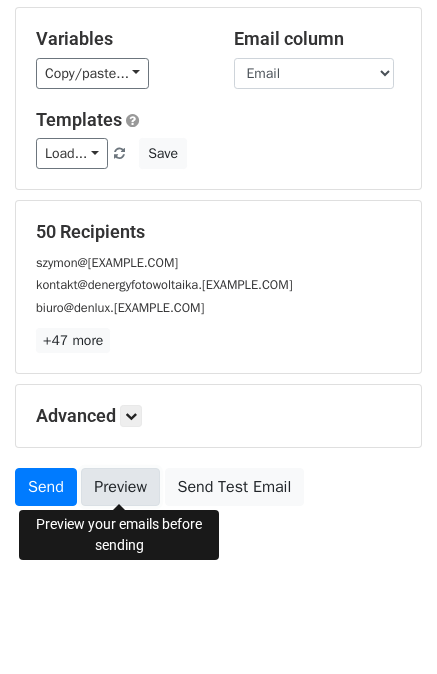 click on "Preview" at bounding box center (120, 487) 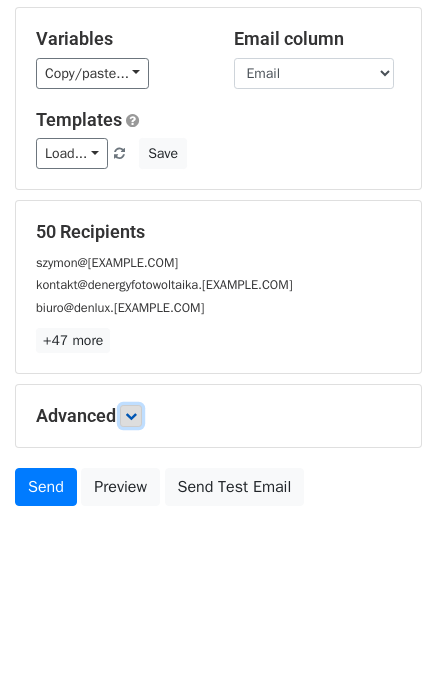 click at bounding box center [131, 416] 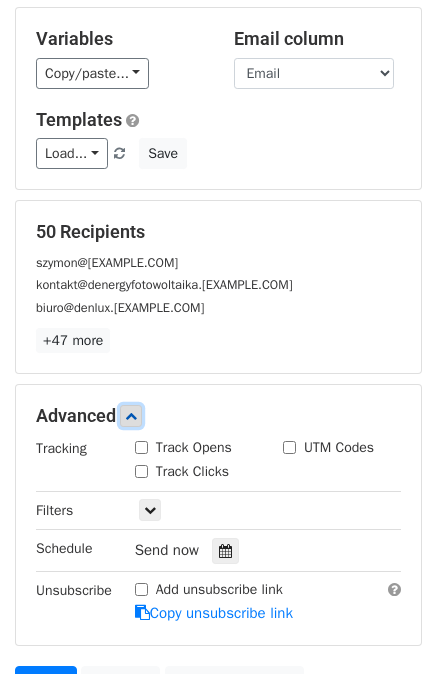 click at bounding box center (131, 416) 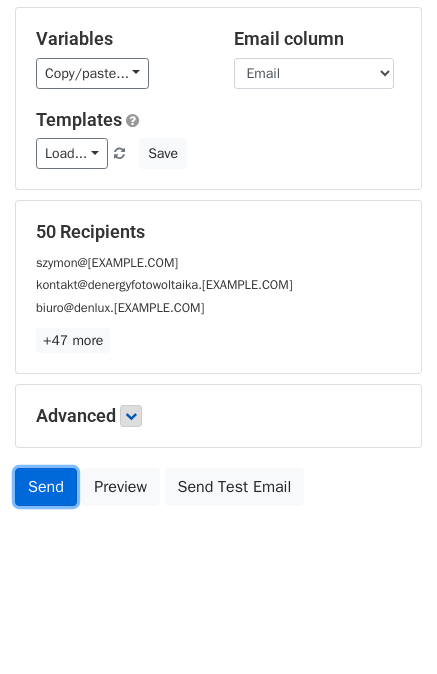 click on "Send" at bounding box center [46, 487] 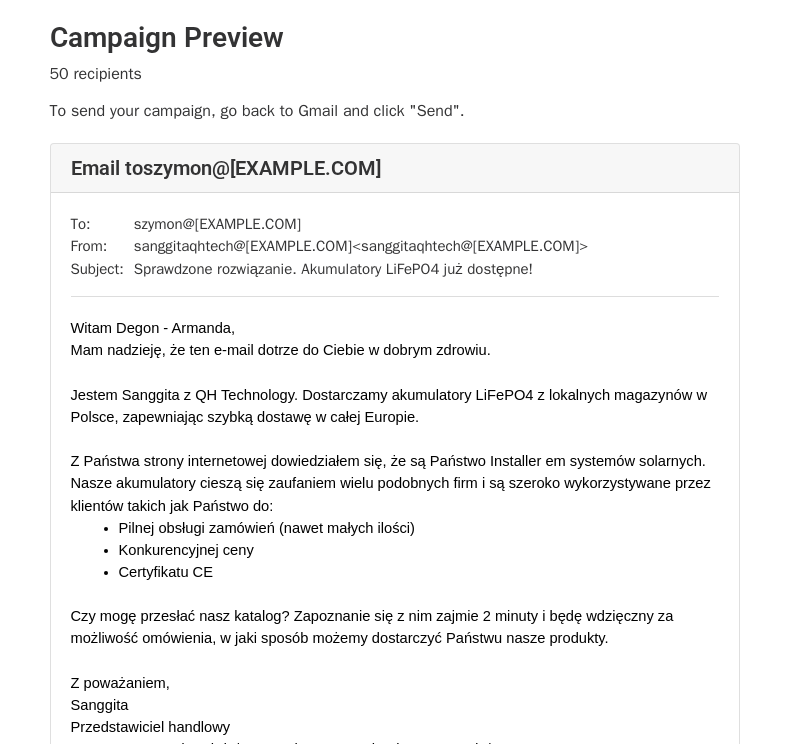 scroll, scrollTop: 0, scrollLeft: 0, axis: both 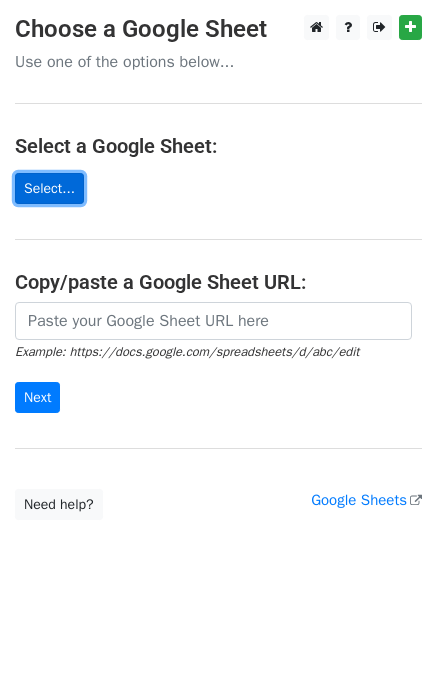 click on "Select..." at bounding box center (49, 188) 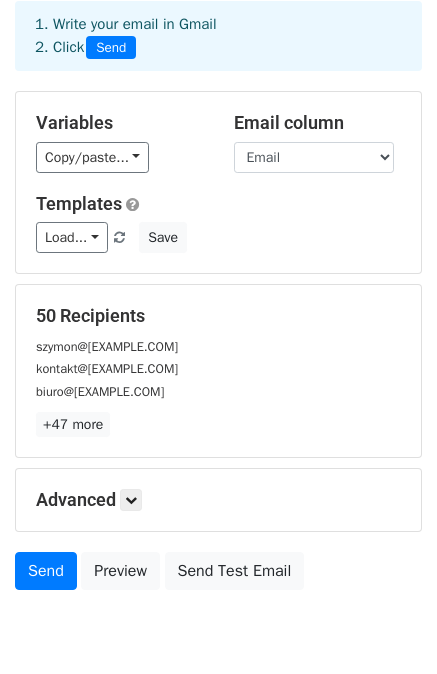 scroll, scrollTop: 0, scrollLeft: 0, axis: both 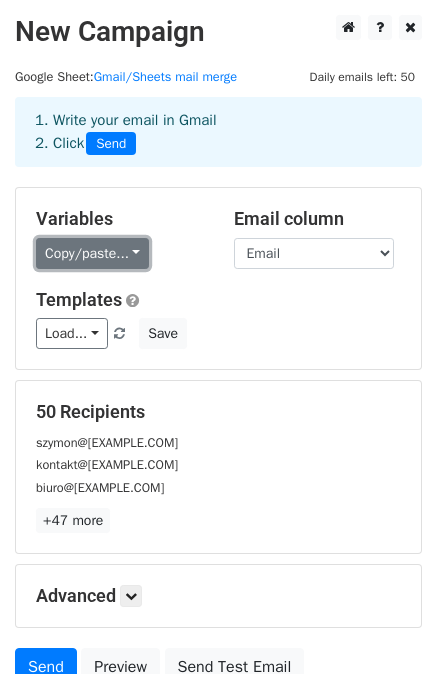 click on "Copy/paste..." at bounding box center (92, 253) 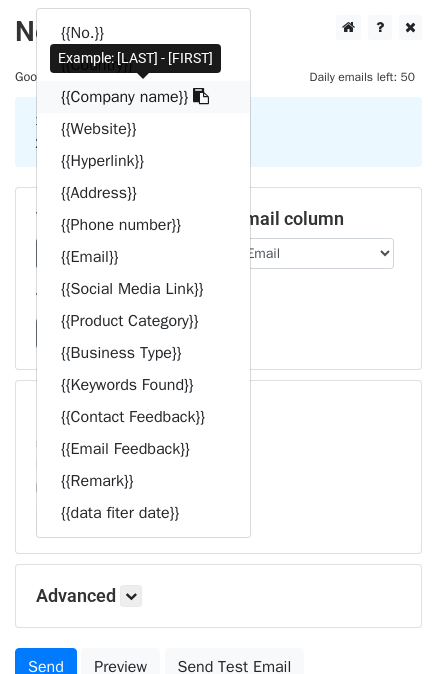 click on "{{Company name}}" at bounding box center (143, 97) 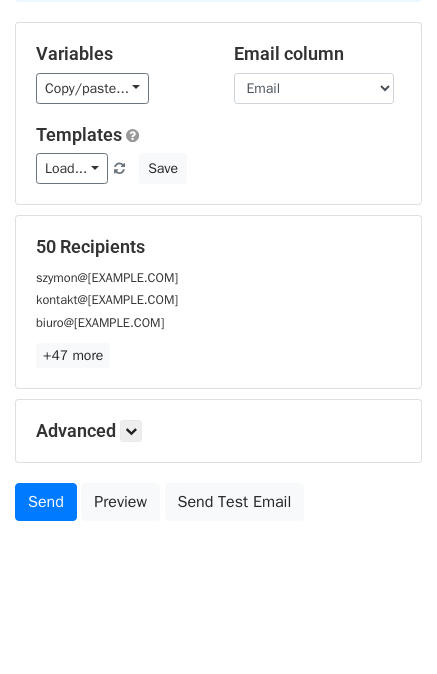 scroll, scrollTop: 180, scrollLeft: 0, axis: vertical 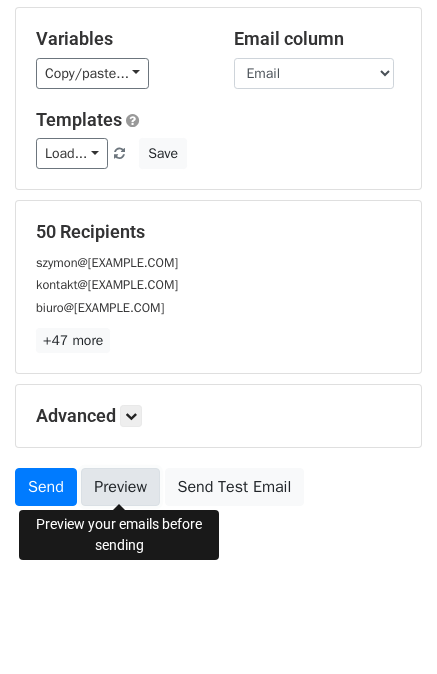 click on "Preview" at bounding box center (120, 487) 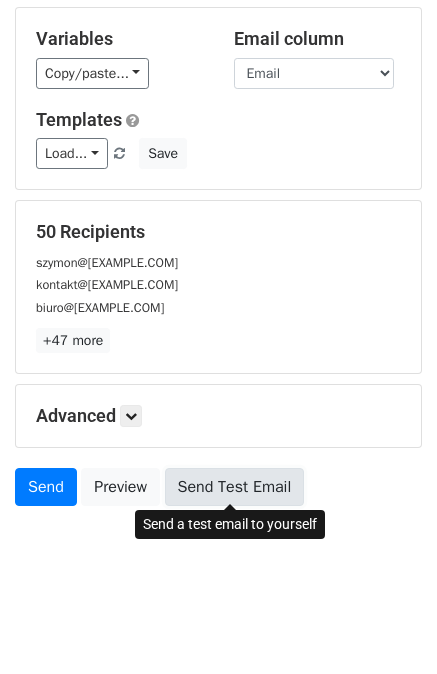click on "Send Test Email" at bounding box center [235, 487] 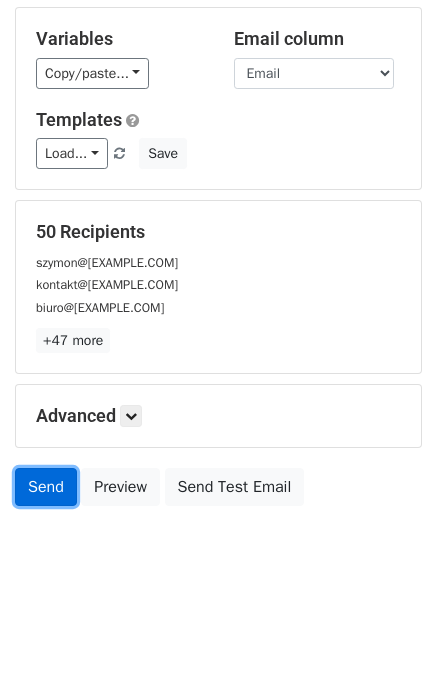 click on "Send" at bounding box center (46, 487) 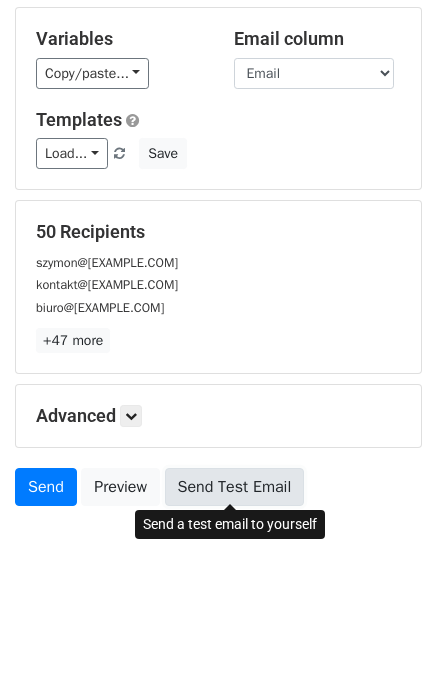 click on "Send Test Email" at bounding box center [235, 487] 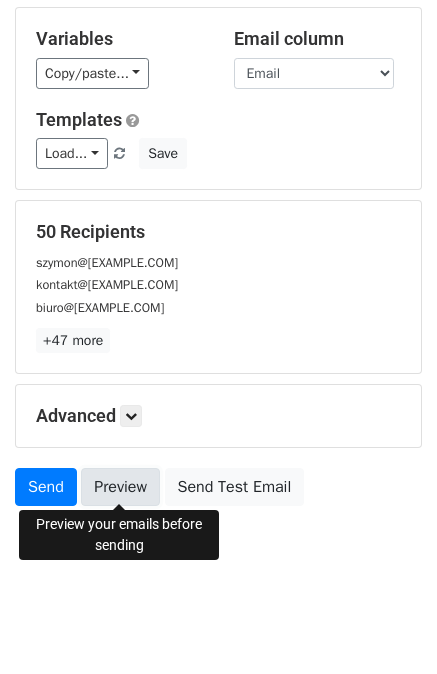 click on "Preview" at bounding box center (120, 487) 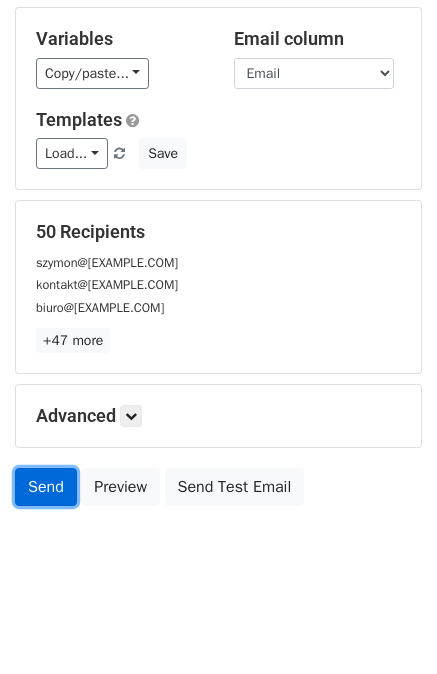click on "Send" at bounding box center (46, 487) 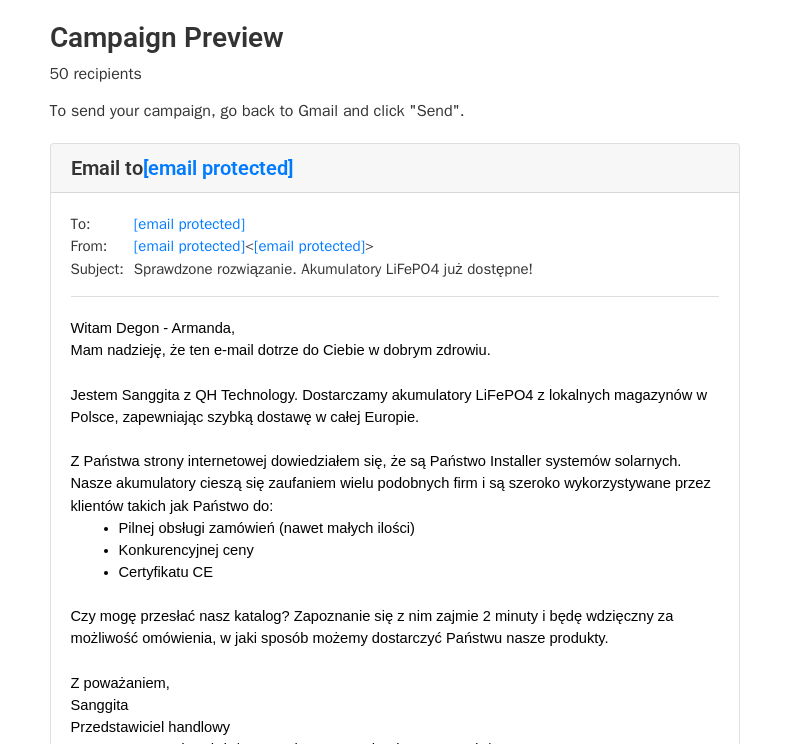scroll, scrollTop: 0, scrollLeft: 0, axis: both 